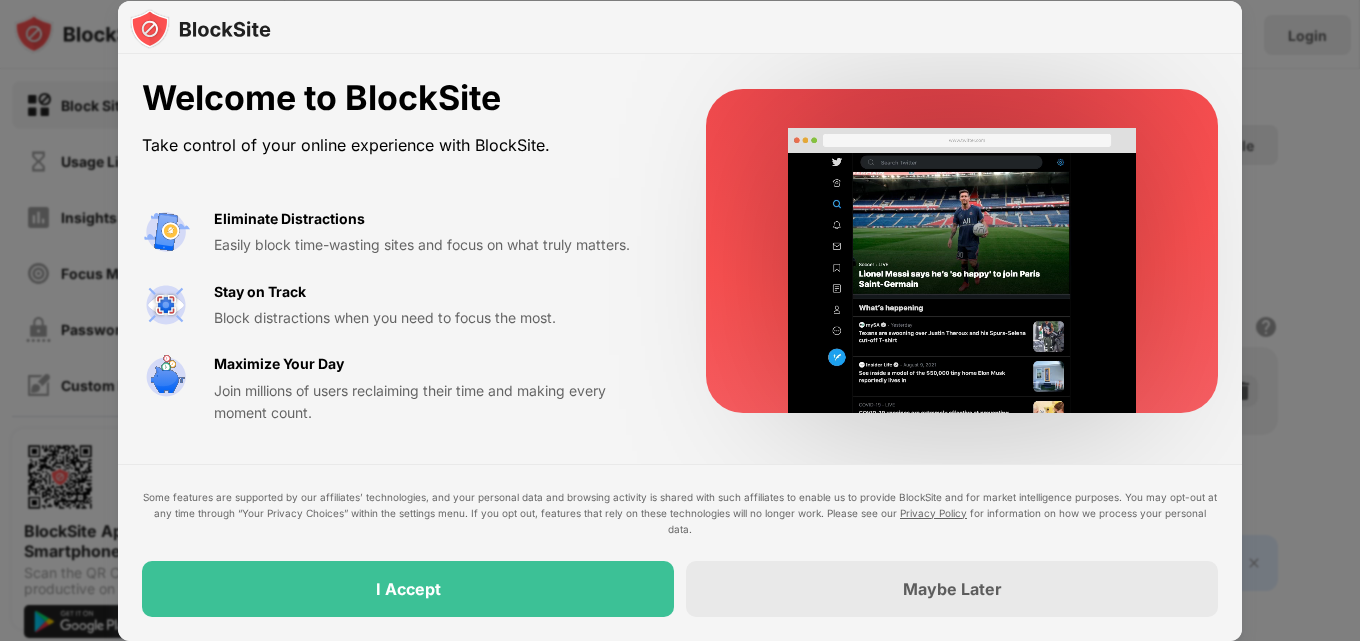 scroll, scrollTop: 0, scrollLeft: 0, axis: both 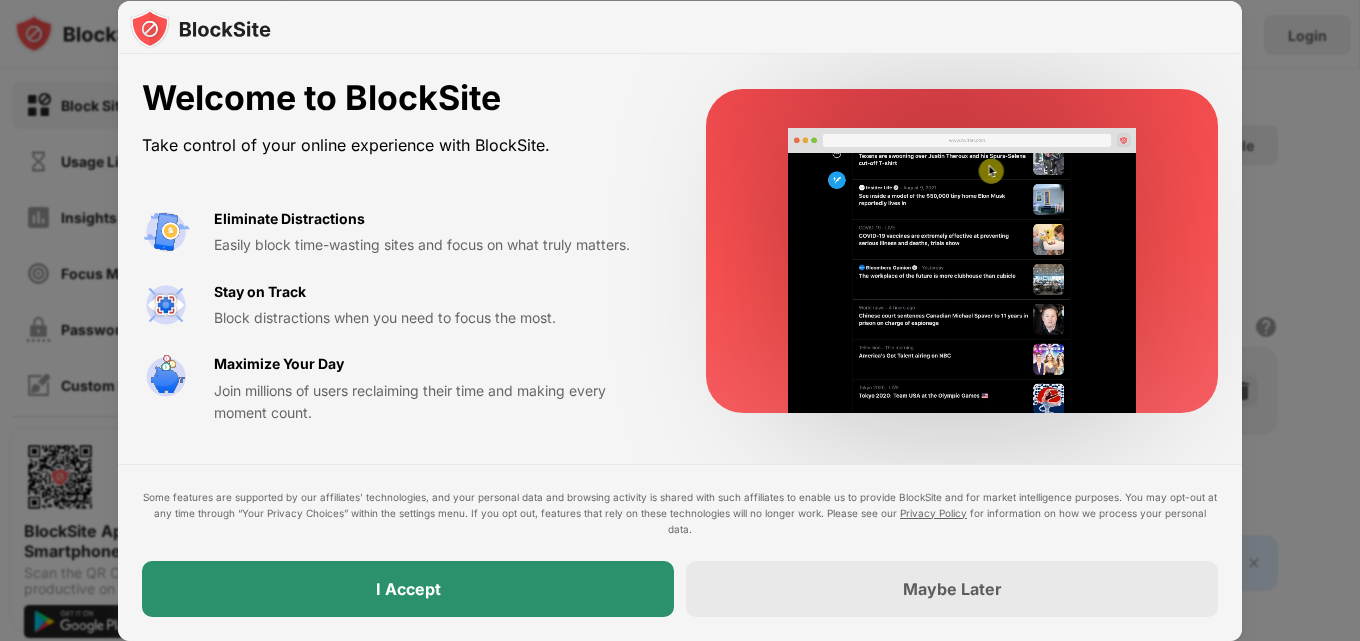 click on "I Accept" at bounding box center [408, 589] 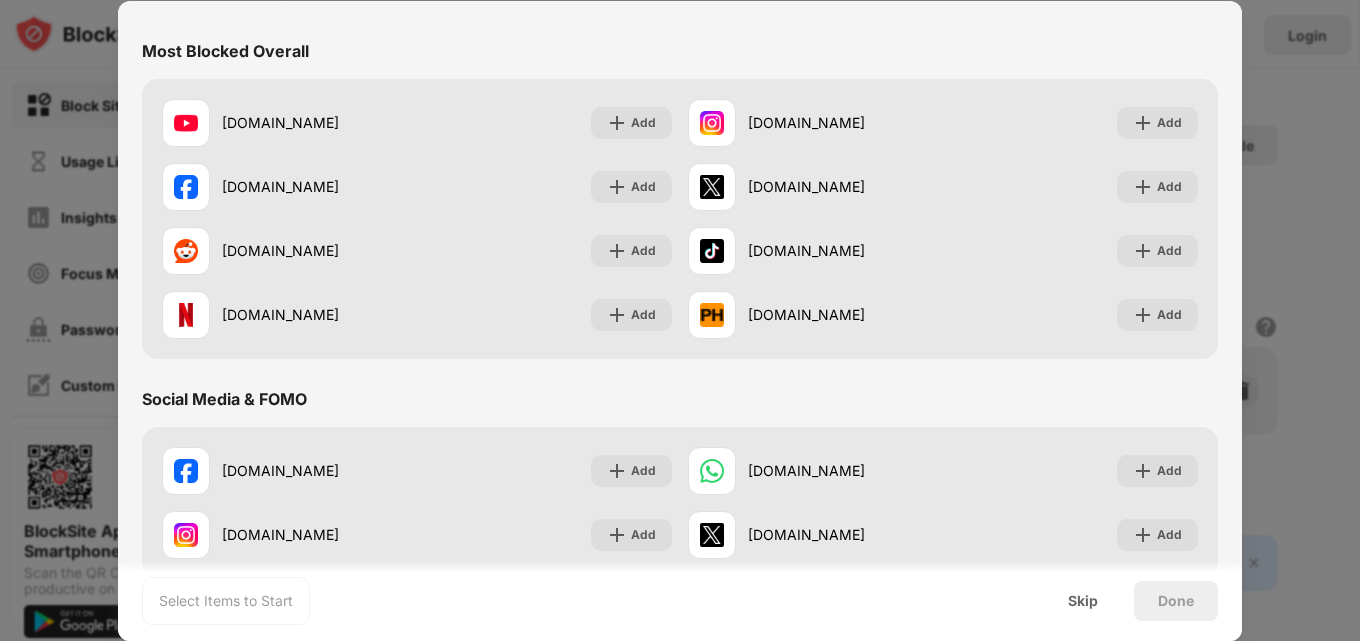 scroll, scrollTop: 200, scrollLeft: 0, axis: vertical 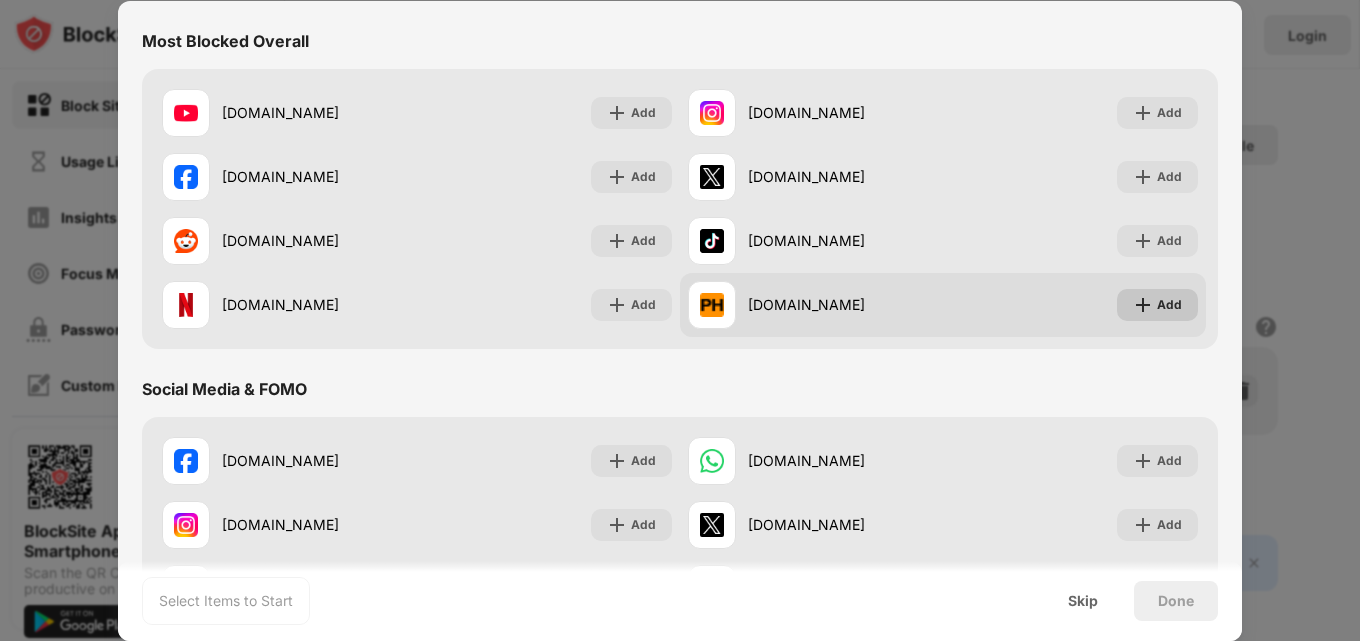 click at bounding box center (1143, 305) 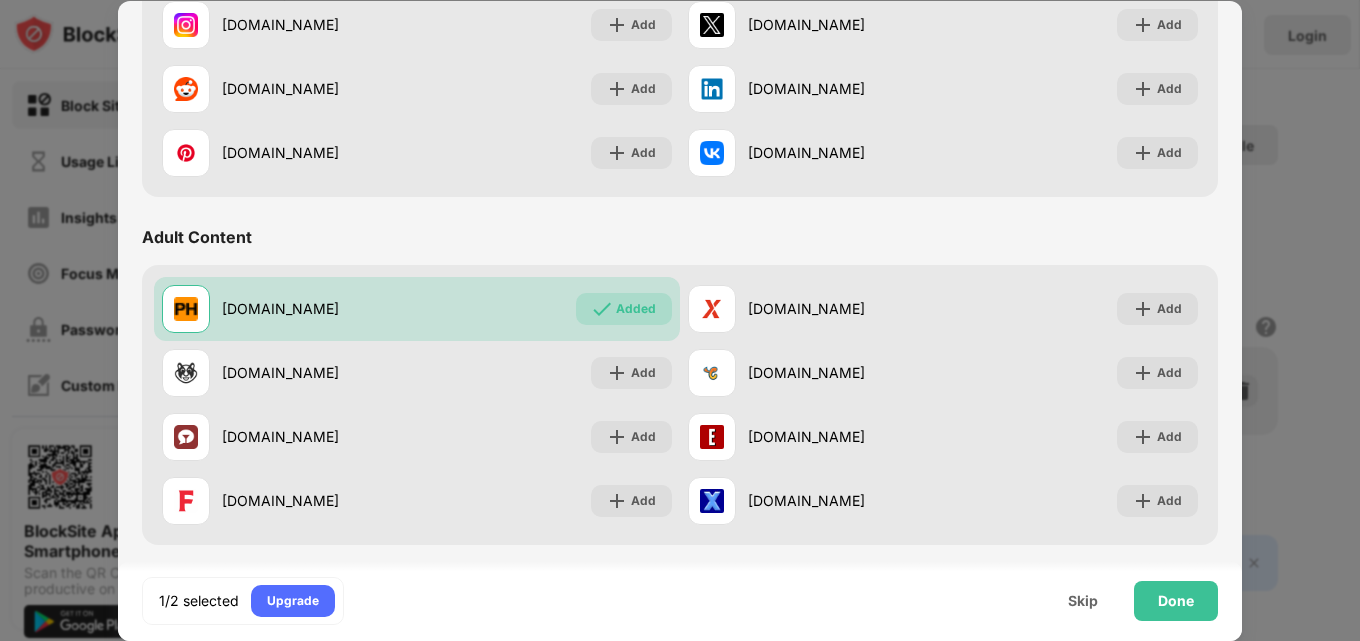 scroll, scrollTop: 800, scrollLeft: 0, axis: vertical 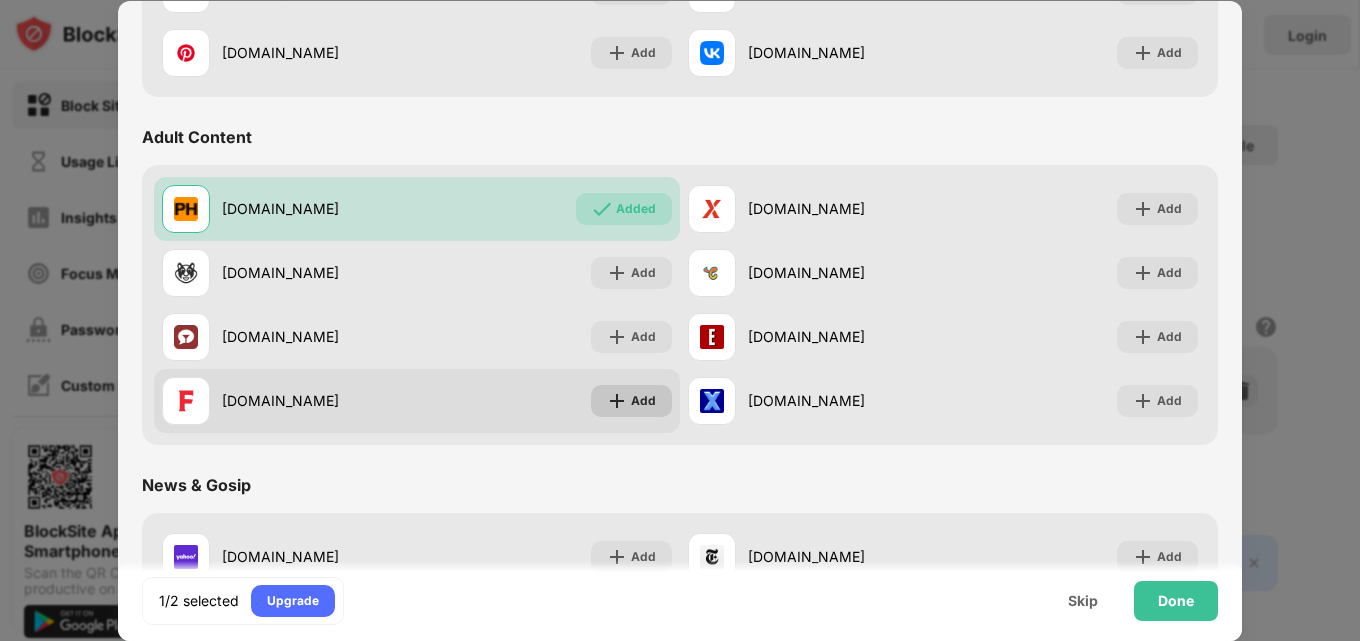 click on "Add" at bounding box center [643, 401] 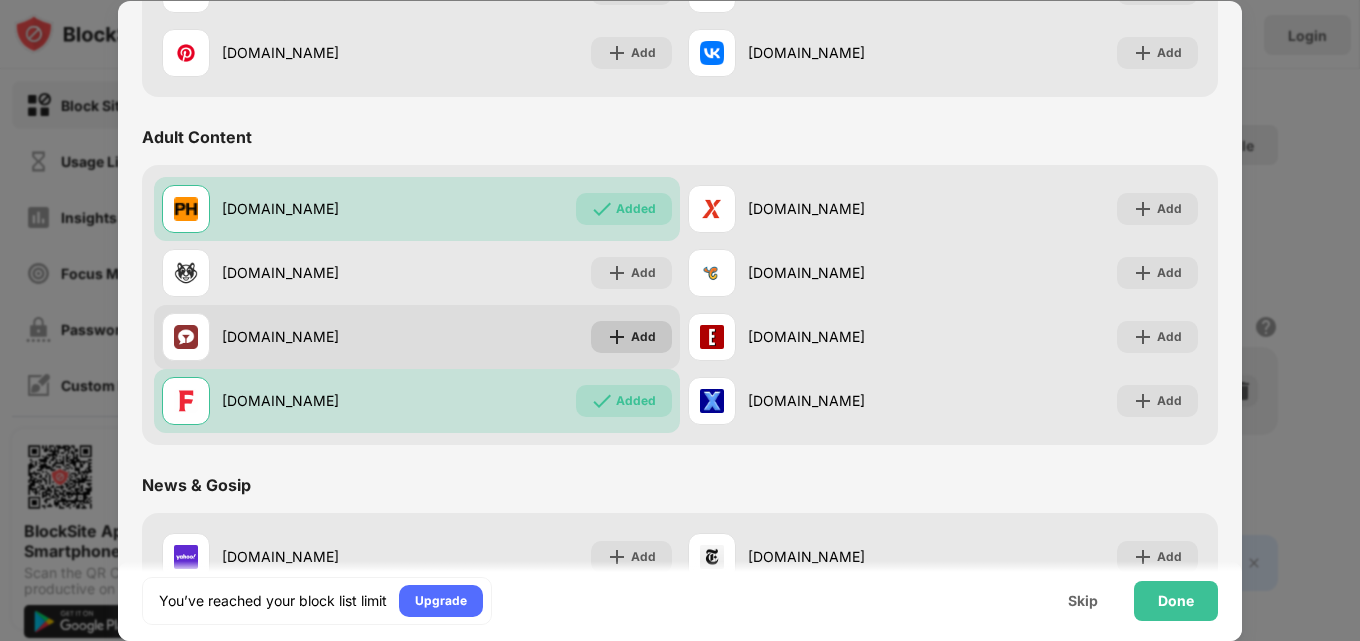 click on "Add" at bounding box center [631, 337] 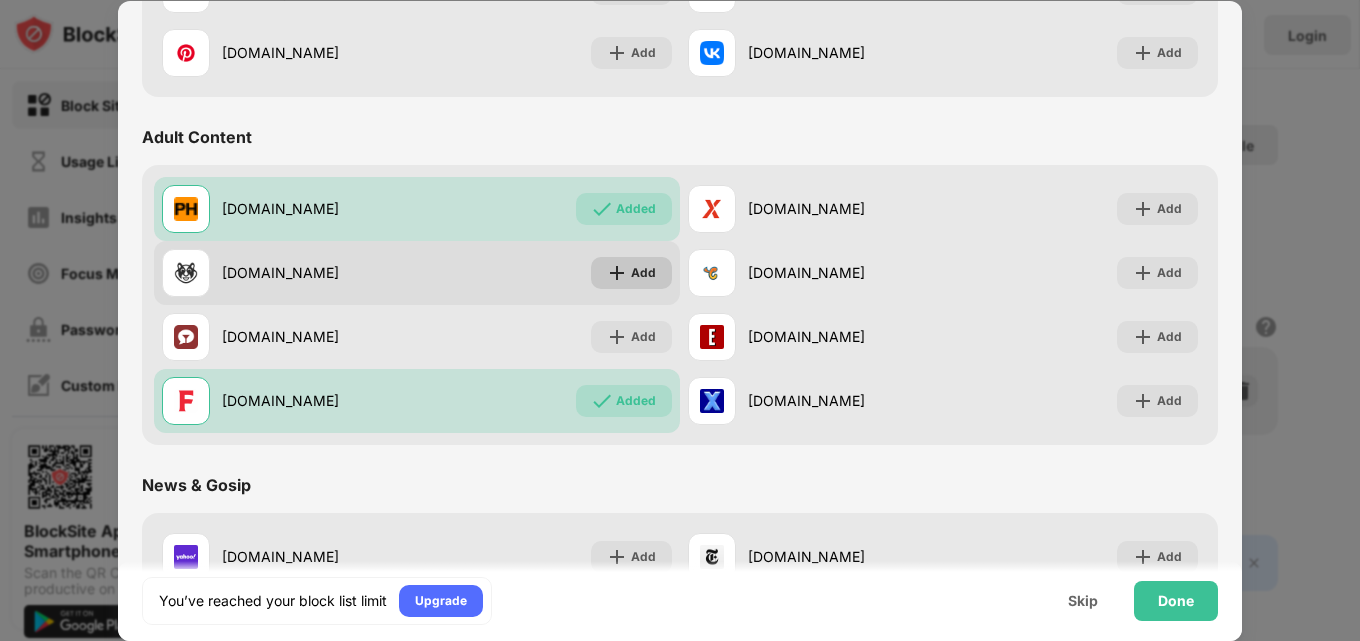 click on "Add" at bounding box center (643, 273) 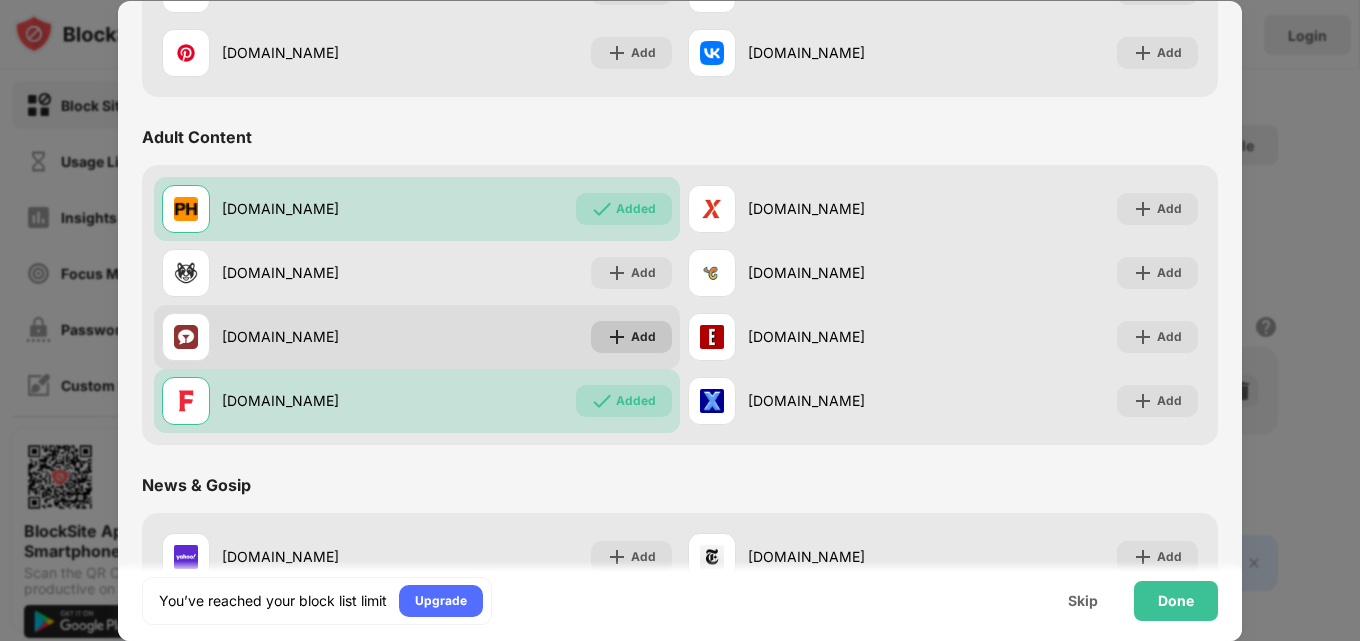 click on "Add" at bounding box center [643, 337] 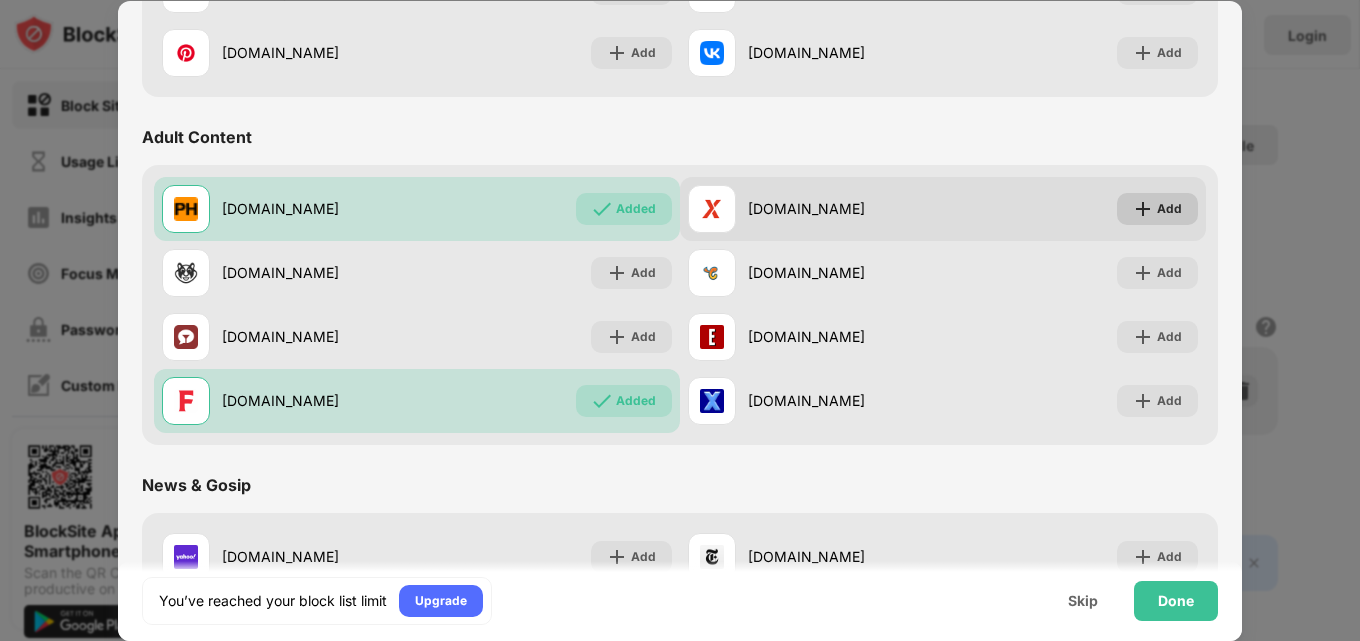 click at bounding box center (1143, 209) 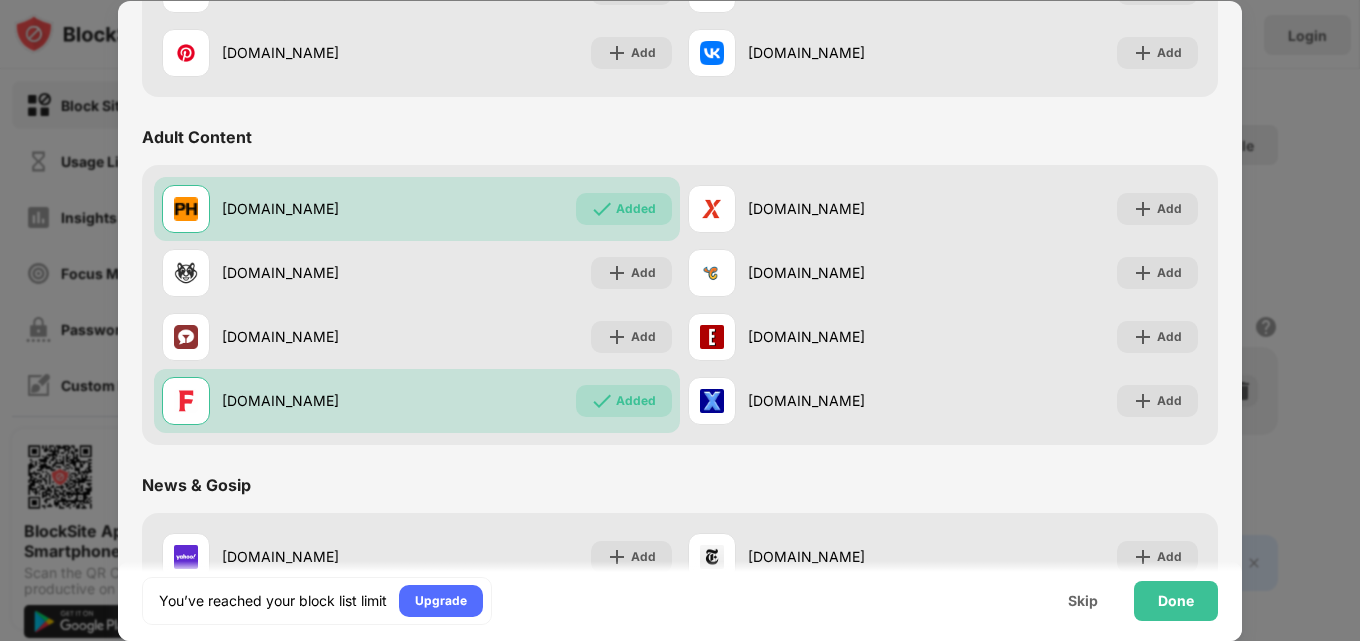 click on "Adult Content" at bounding box center [680, 137] 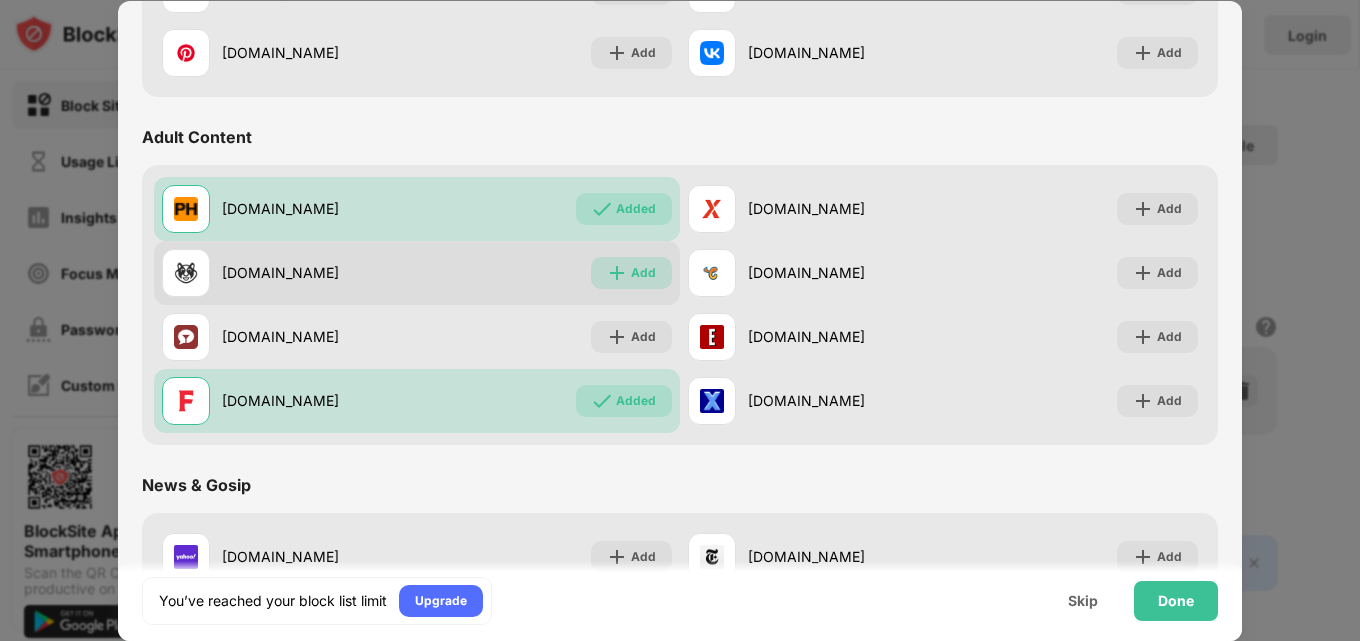 click at bounding box center [617, 273] 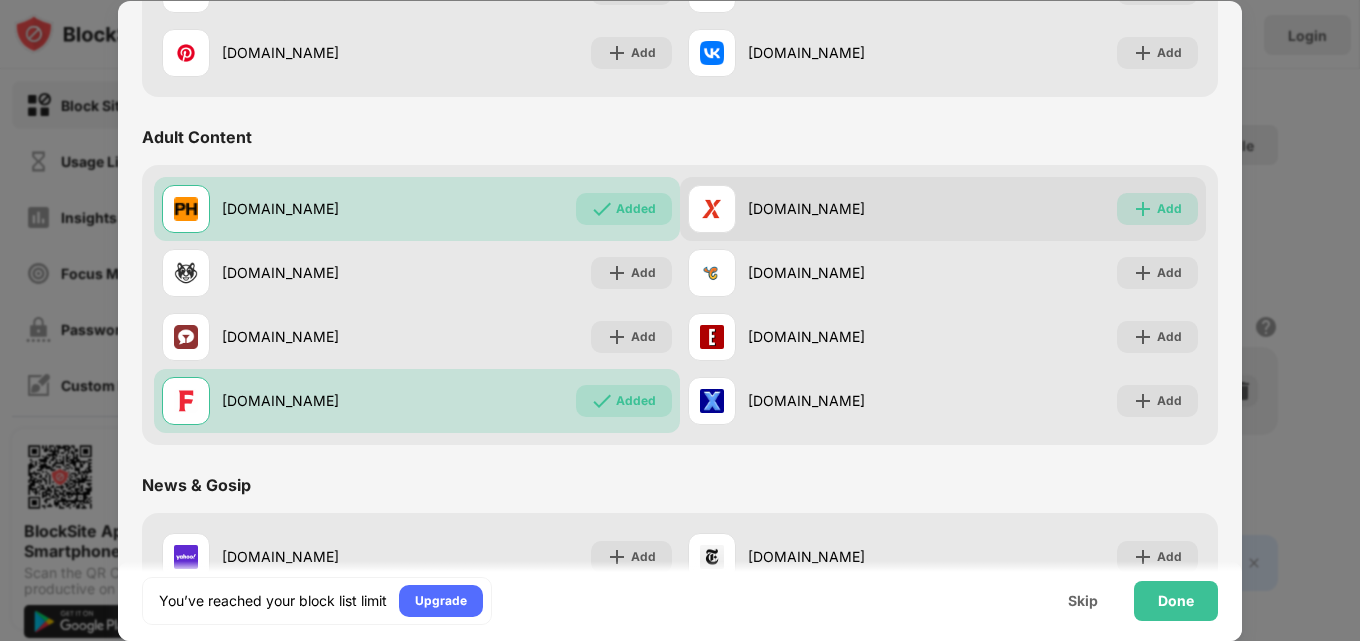 click at bounding box center (1143, 209) 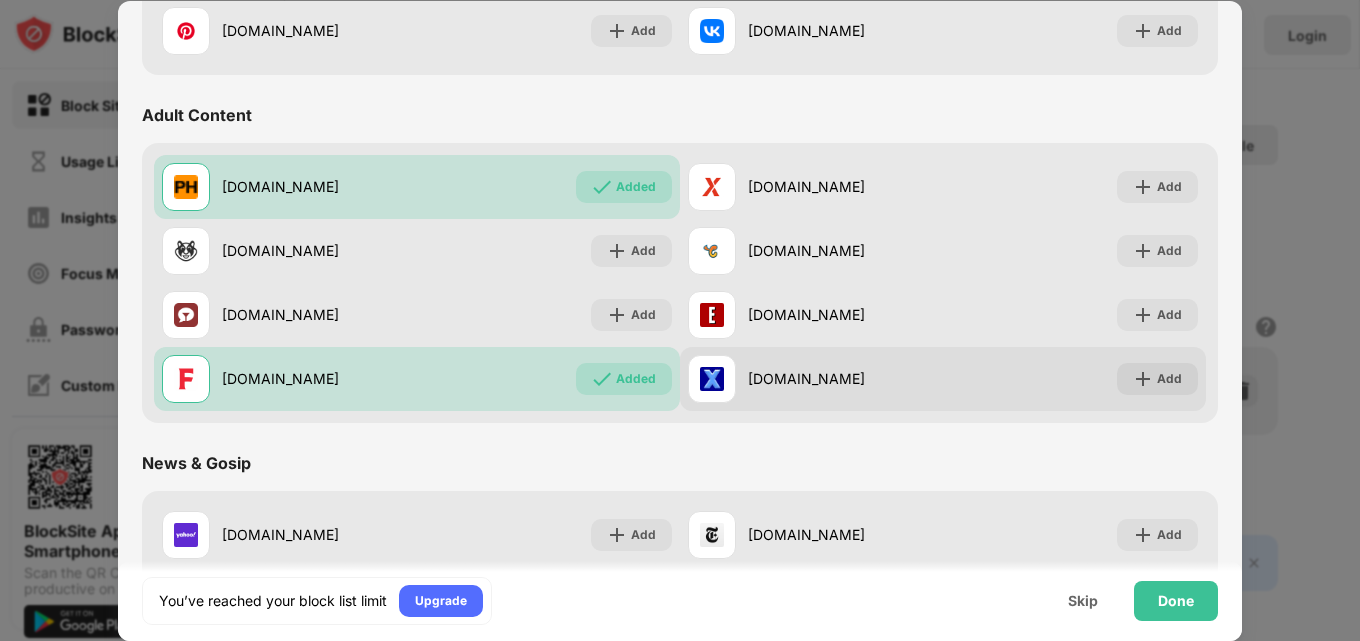 scroll, scrollTop: 800, scrollLeft: 0, axis: vertical 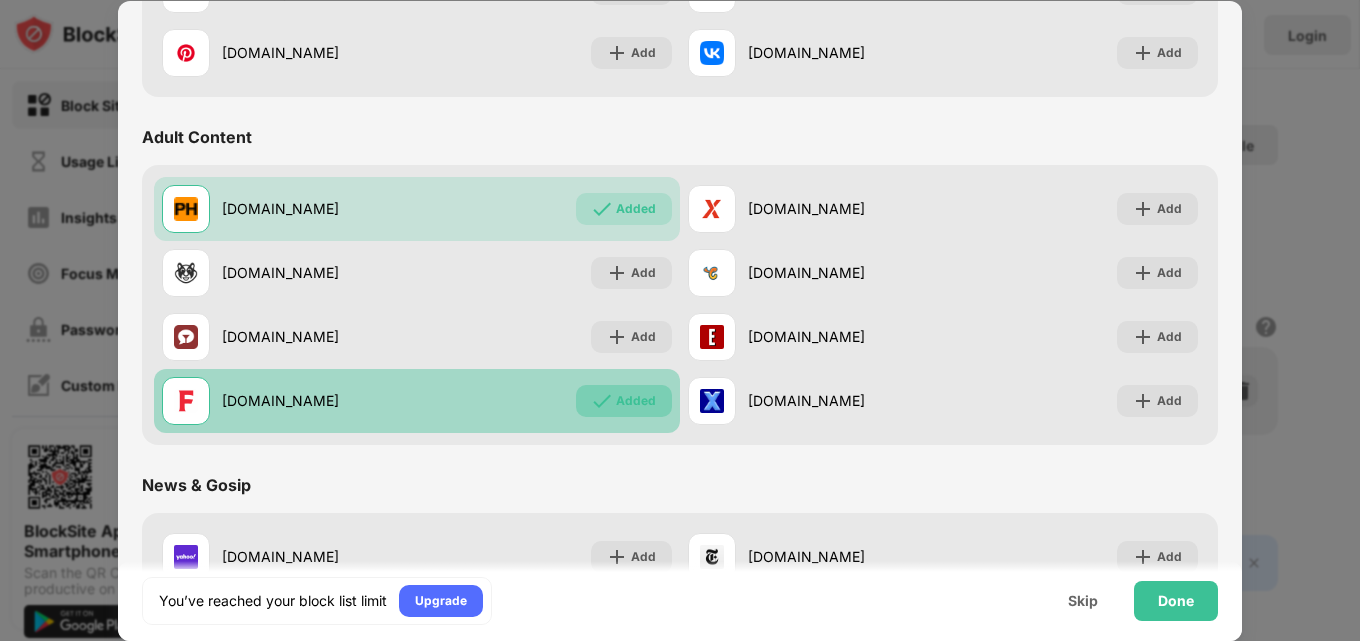 click on "Added" at bounding box center (636, 401) 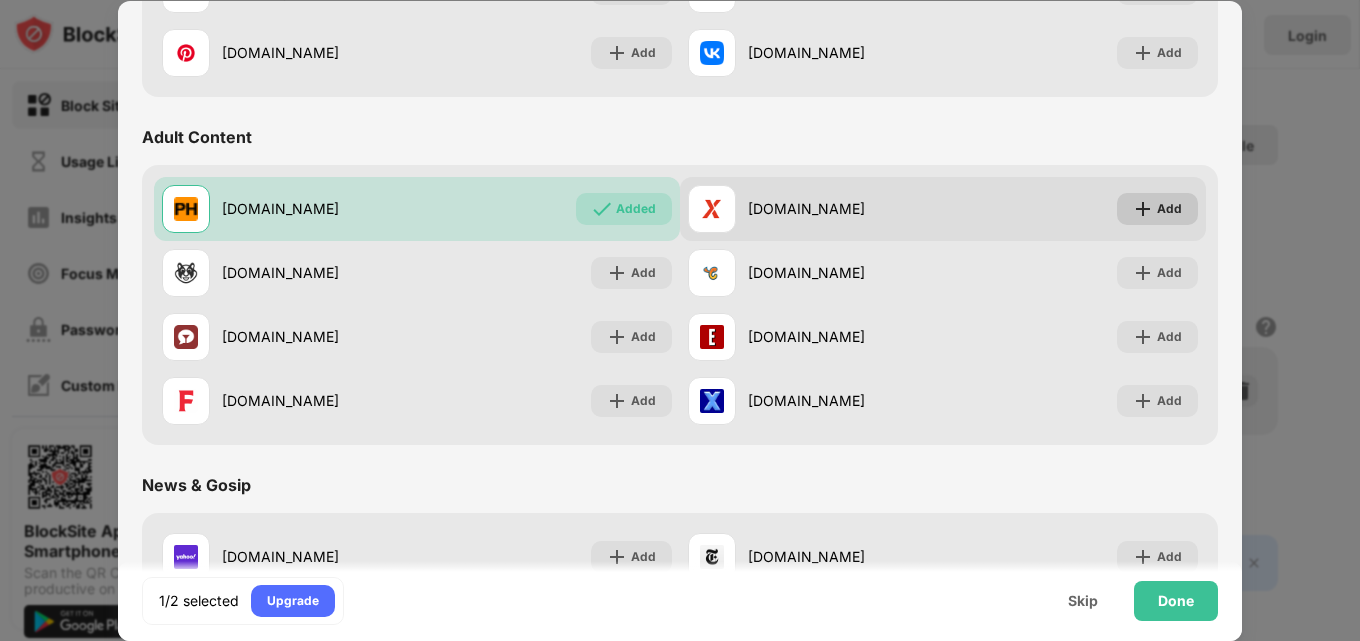 click on "Add" at bounding box center (1157, 209) 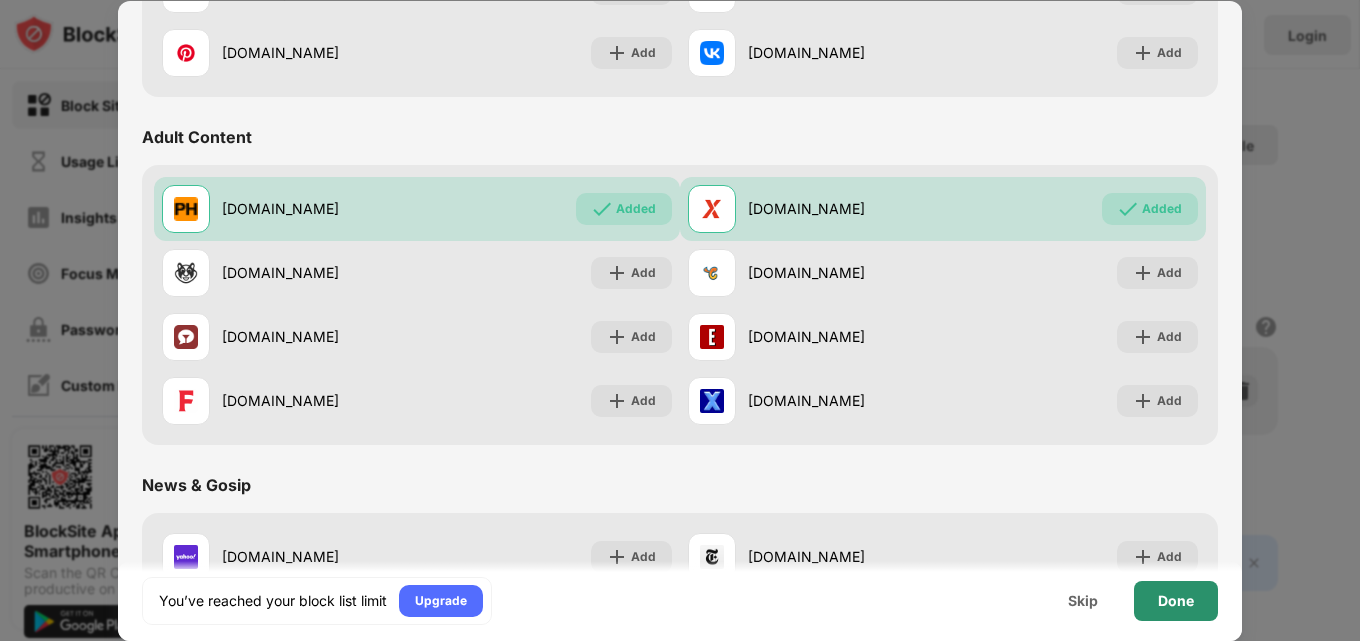 click on "Done" at bounding box center [1176, 601] 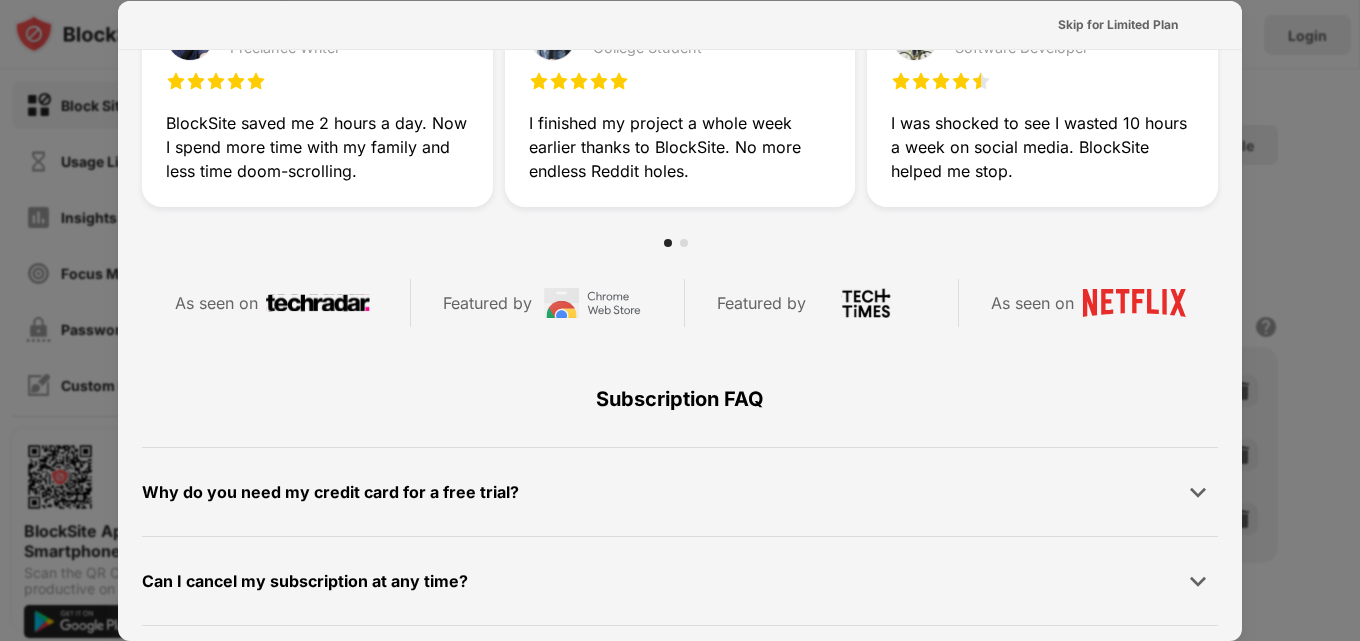 scroll, scrollTop: 975, scrollLeft: 0, axis: vertical 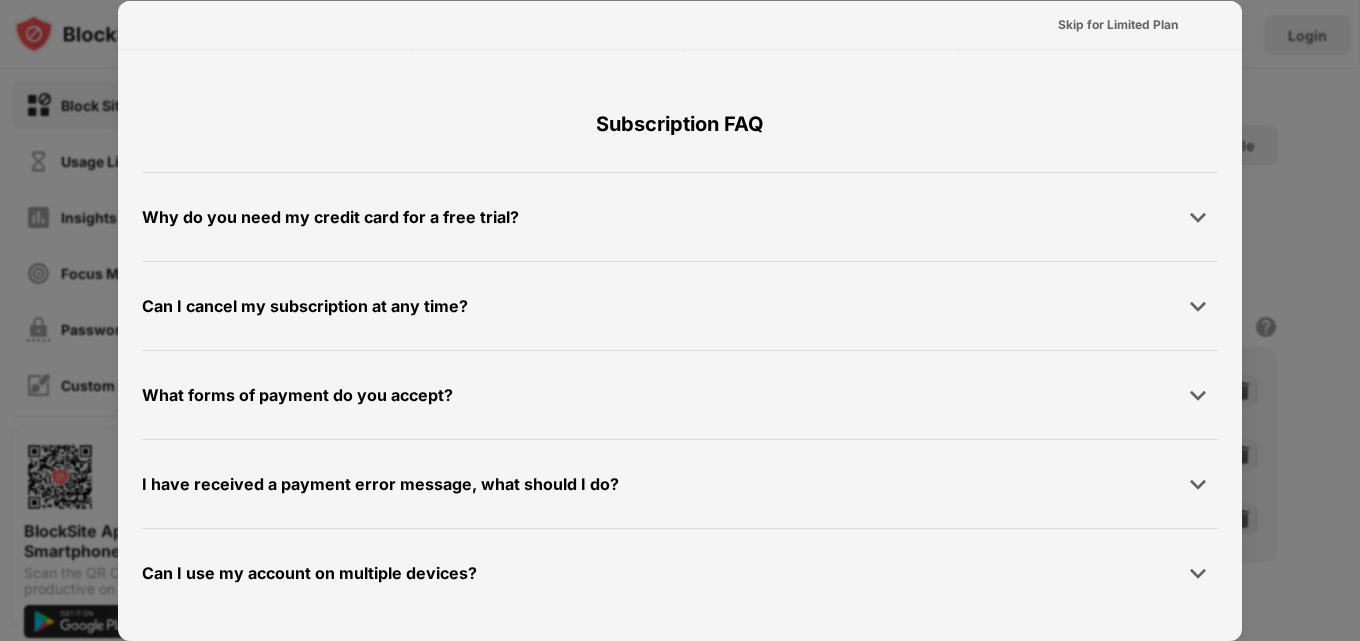 click at bounding box center (680, 320) 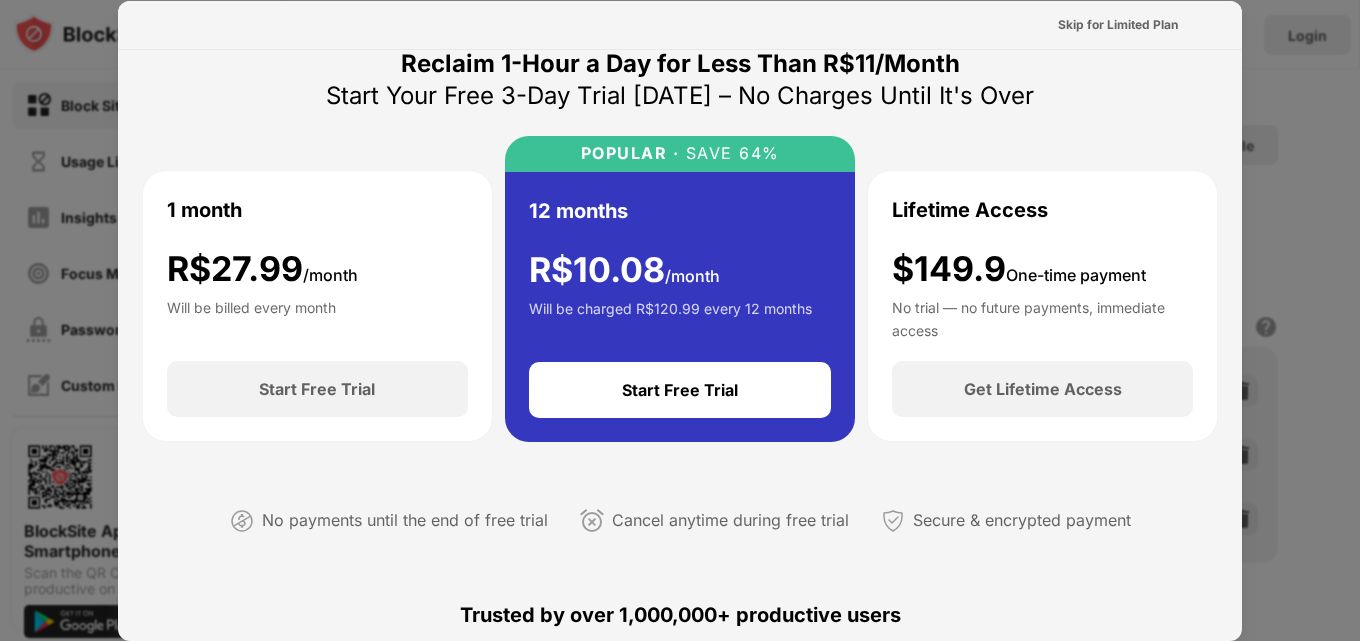 scroll, scrollTop: 0, scrollLeft: 0, axis: both 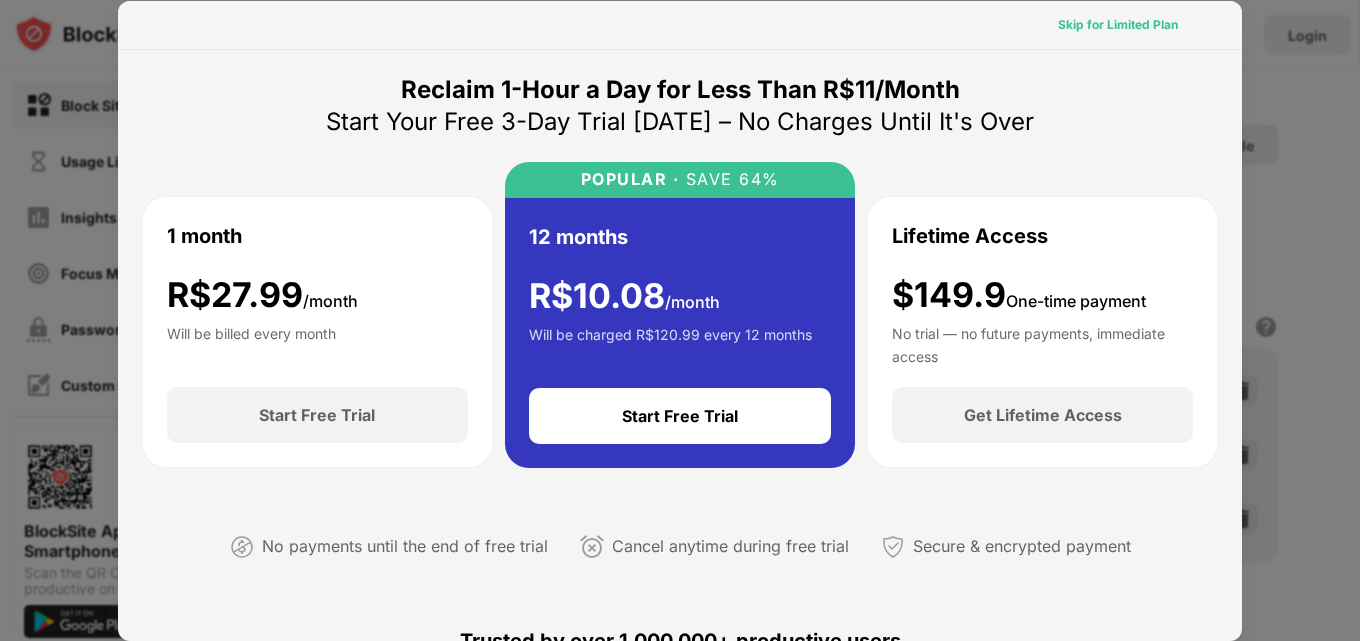 click on "Skip for Limited Plan" at bounding box center [1118, 25] 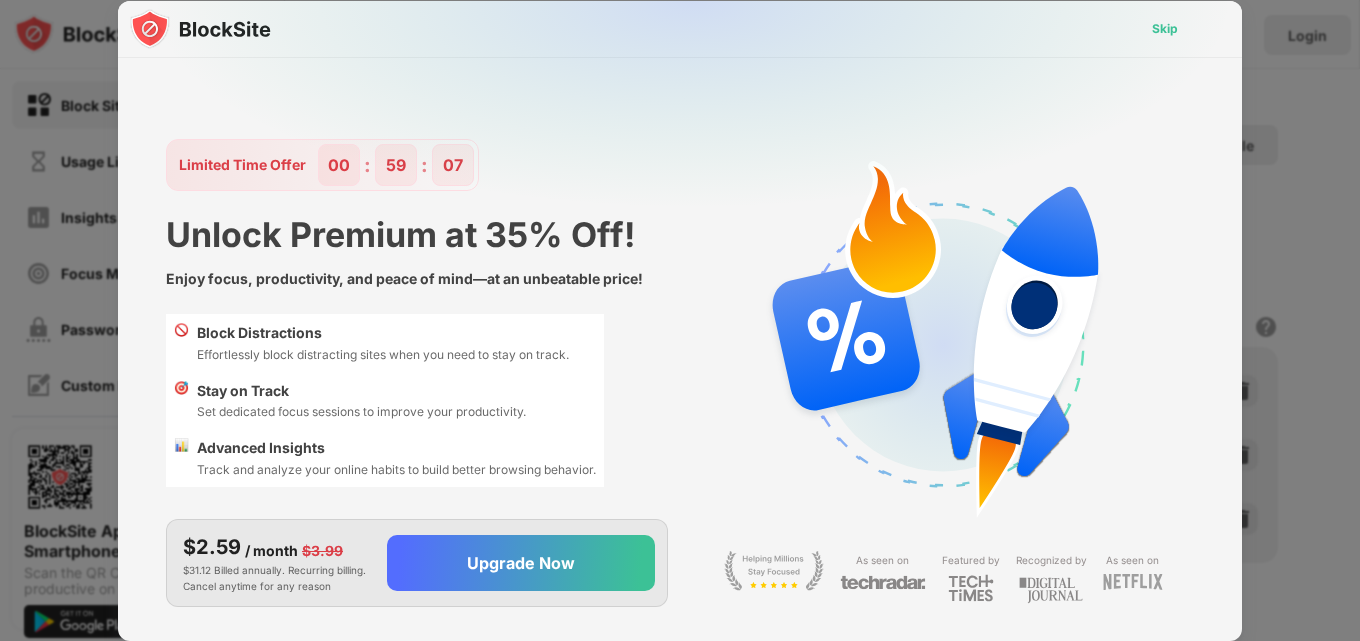 click on "Skip" at bounding box center [1165, 29] 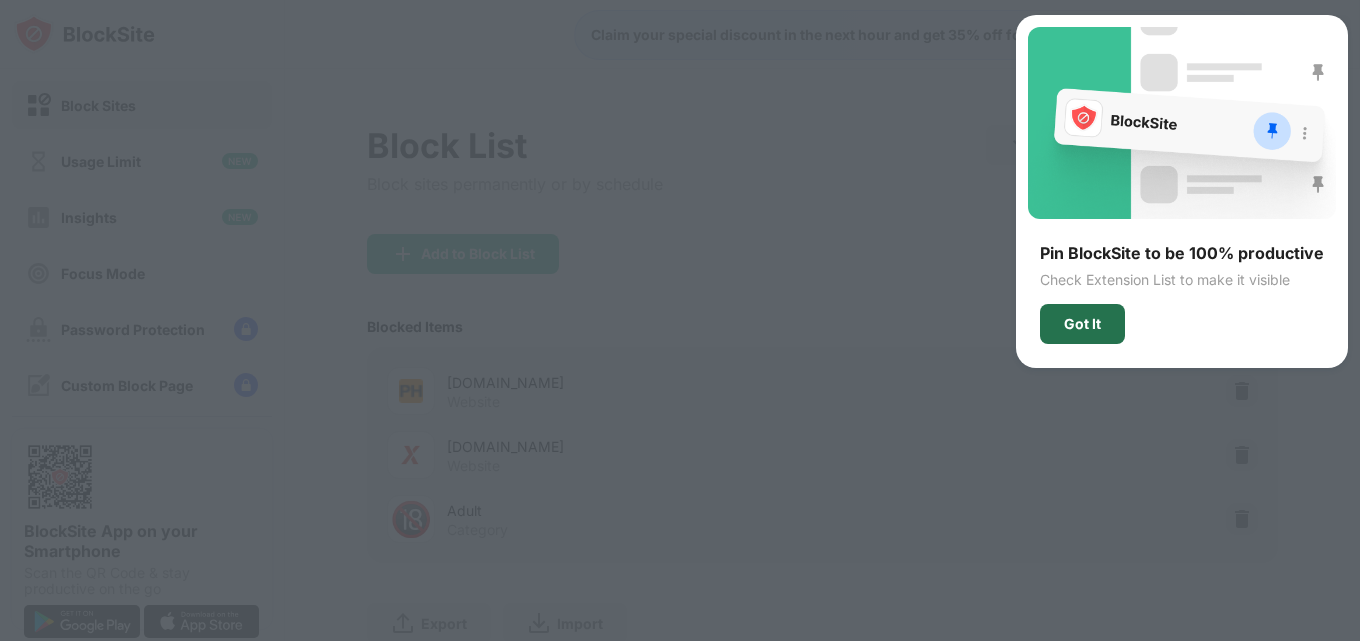 click on "Got It" at bounding box center [1082, 324] 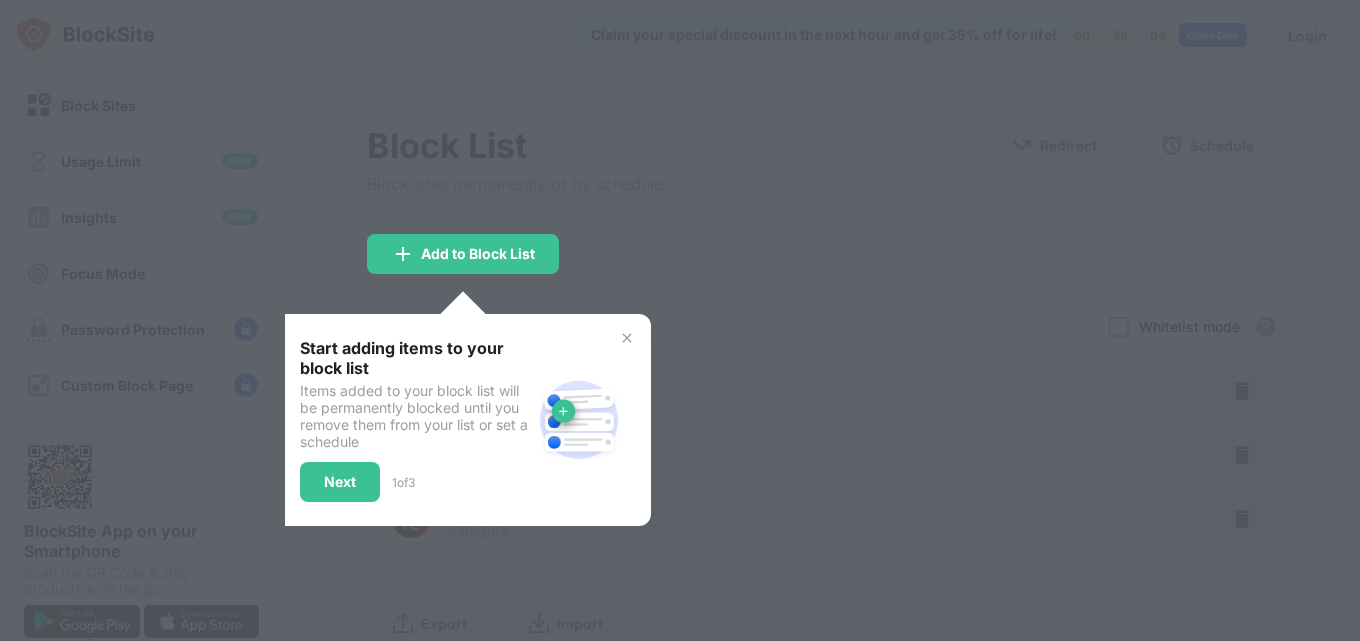 click at bounding box center [680, 320] 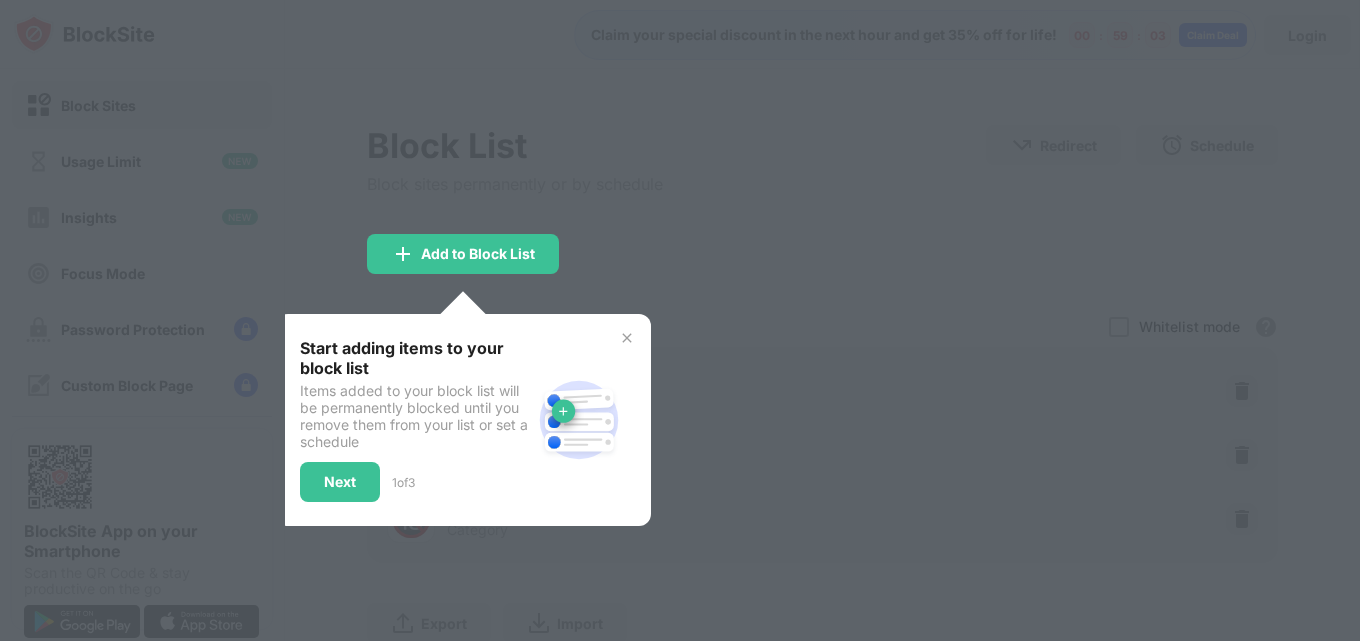 click at bounding box center [680, 320] 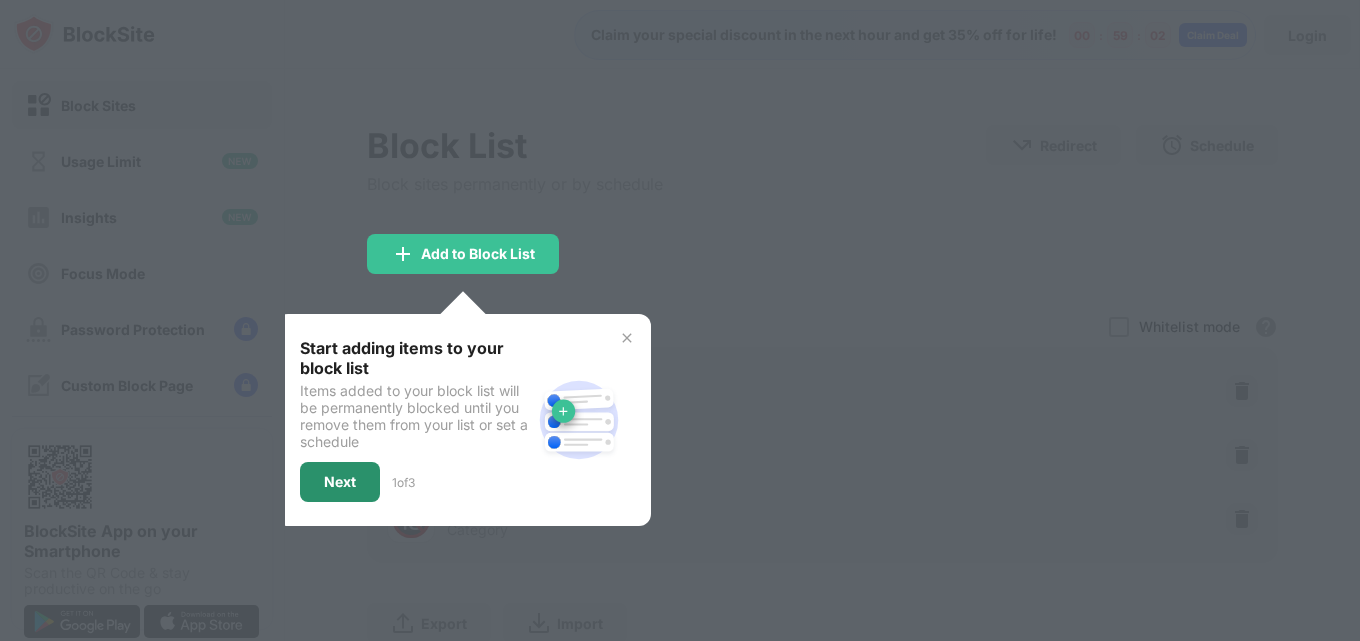 click on "Next" at bounding box center (340, 482) 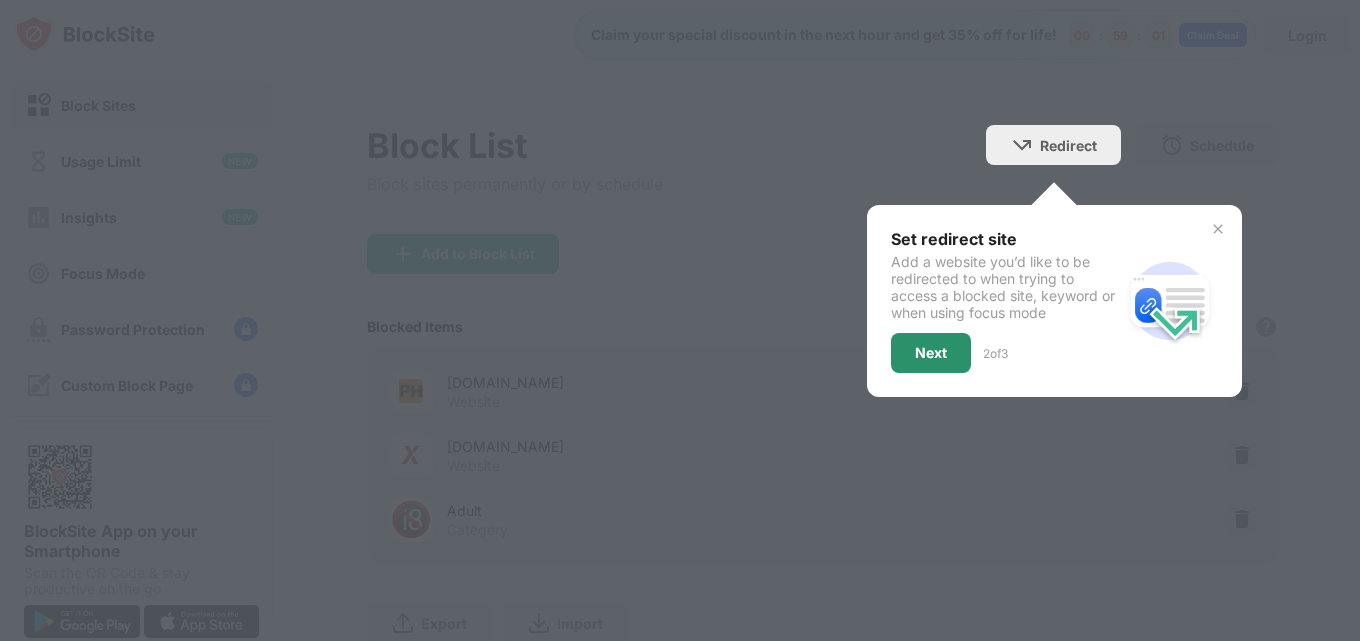 click on "Next" at bounding box center (931, 353) 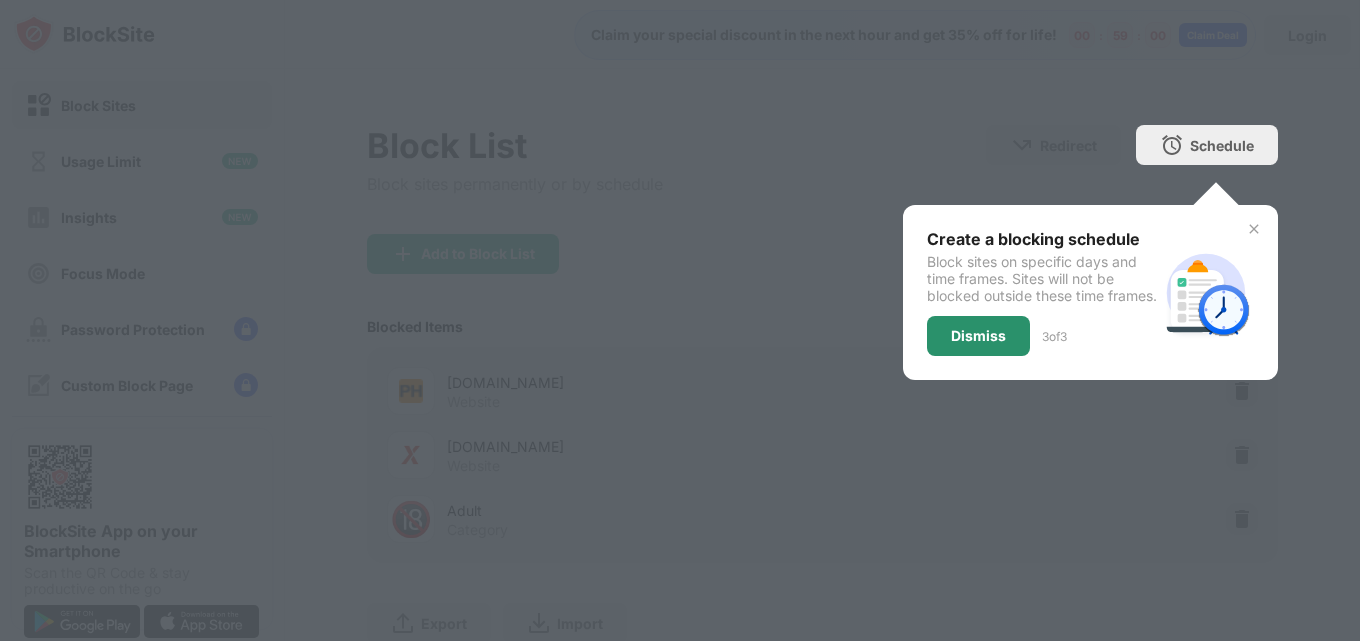 click on "Dismiss" at bounding box center [978, 336] 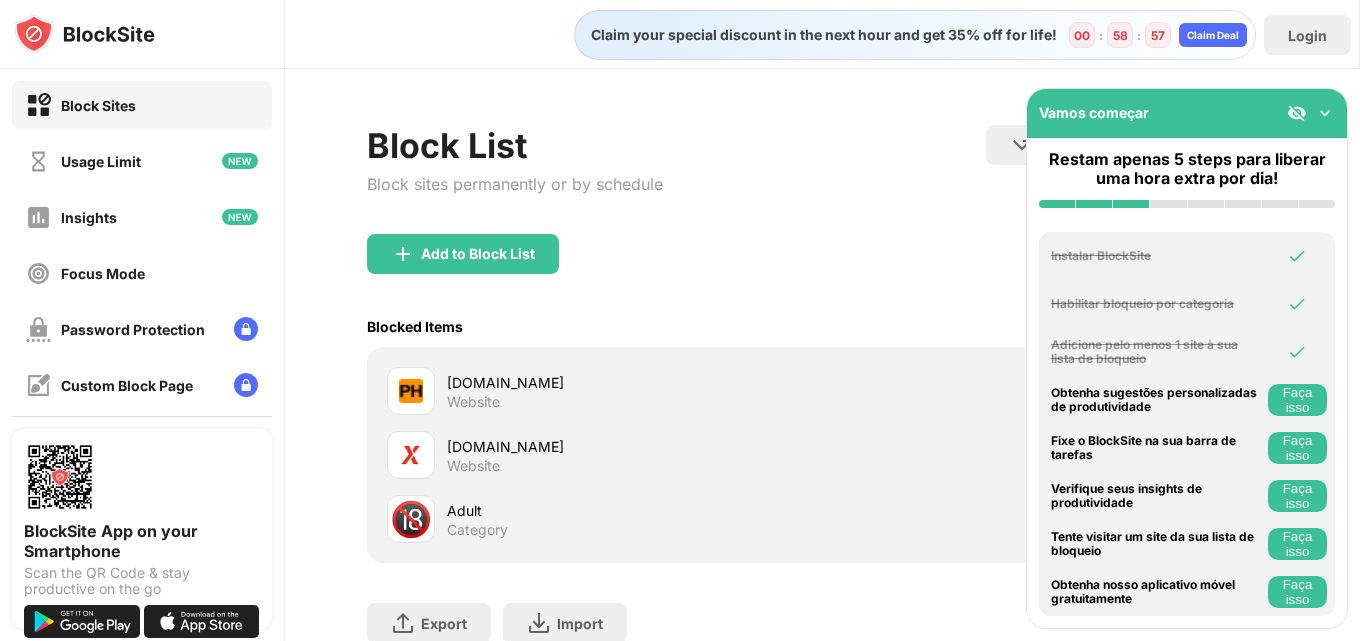 click at bounding box center [1325, 113] 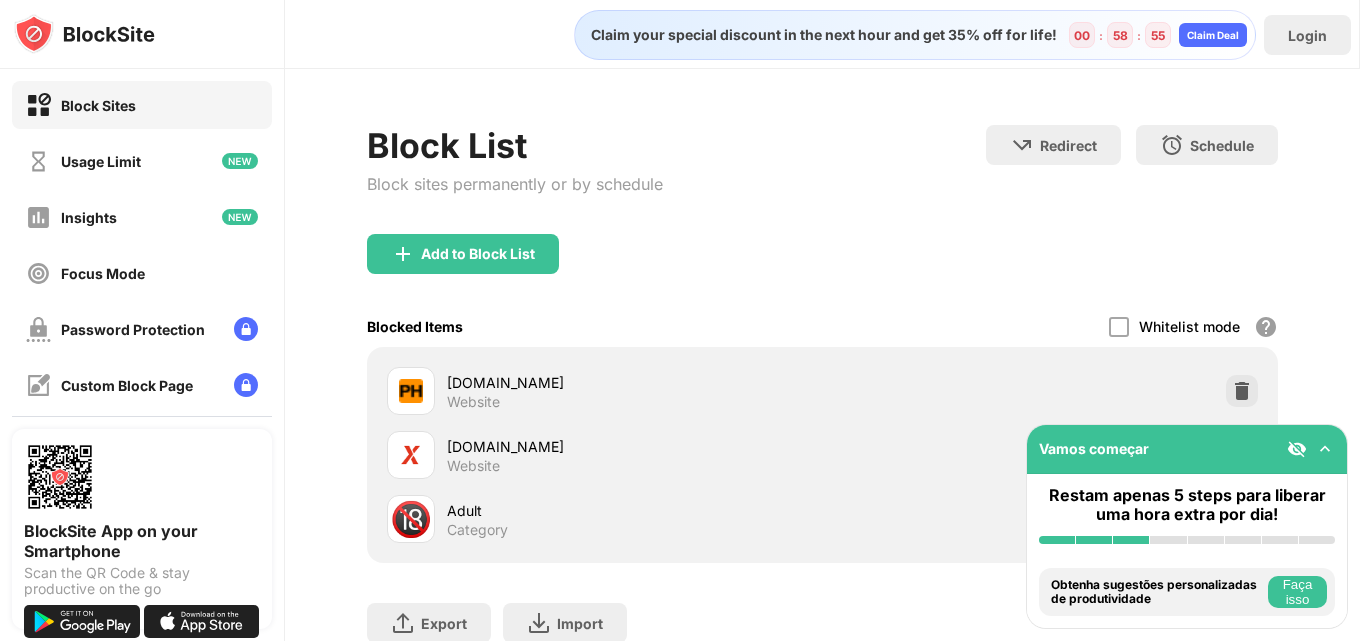 click on "Add to Block List" at bounding box center (823, 270) 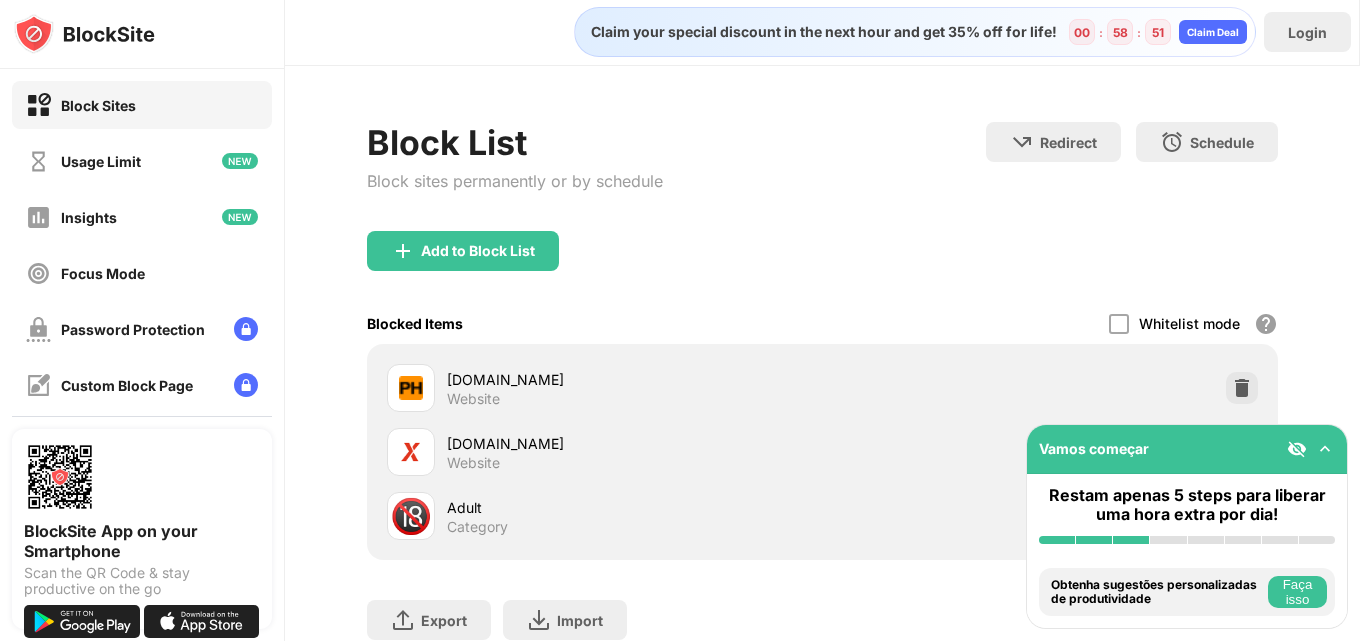 scroll, scrollTop: 0, scrollLeft: 0, axis: both 